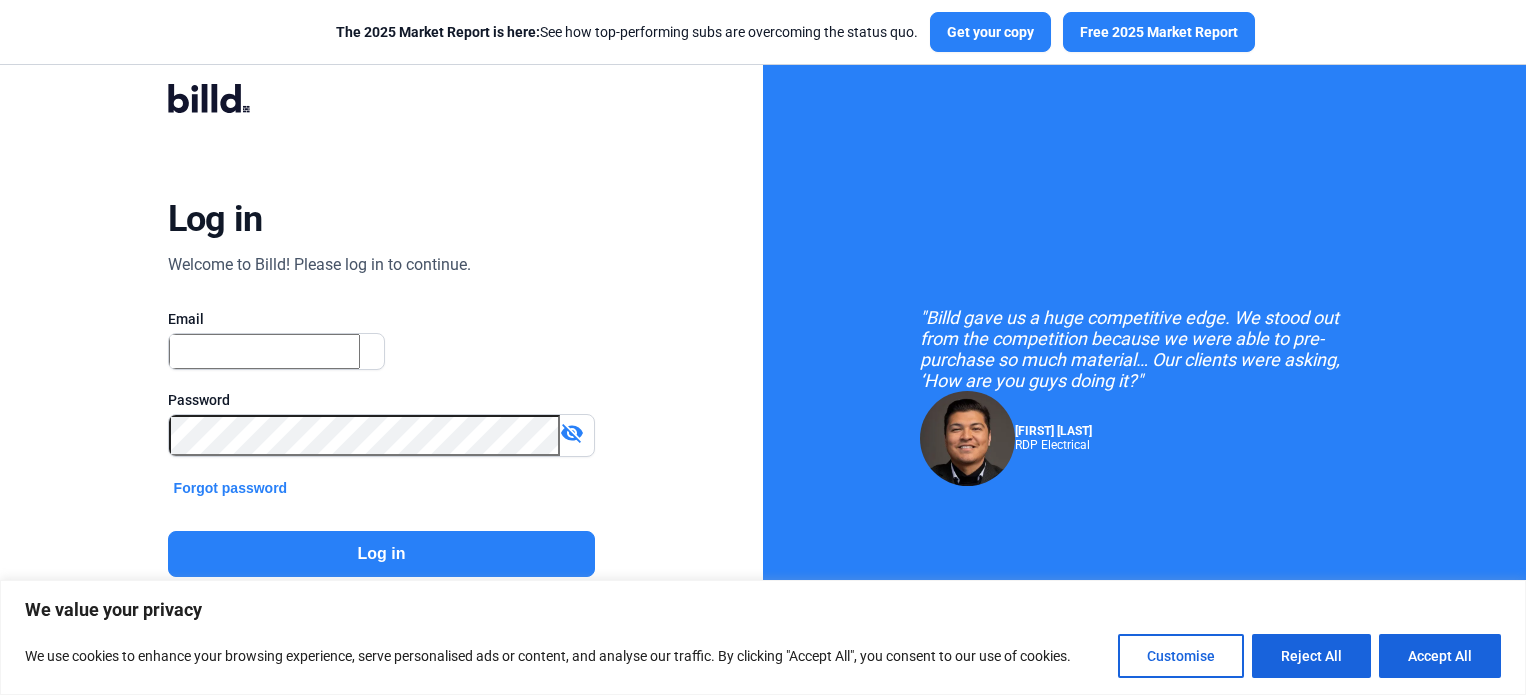 scroll, scrollTop: 0, scrollLeft: 0, axis: both 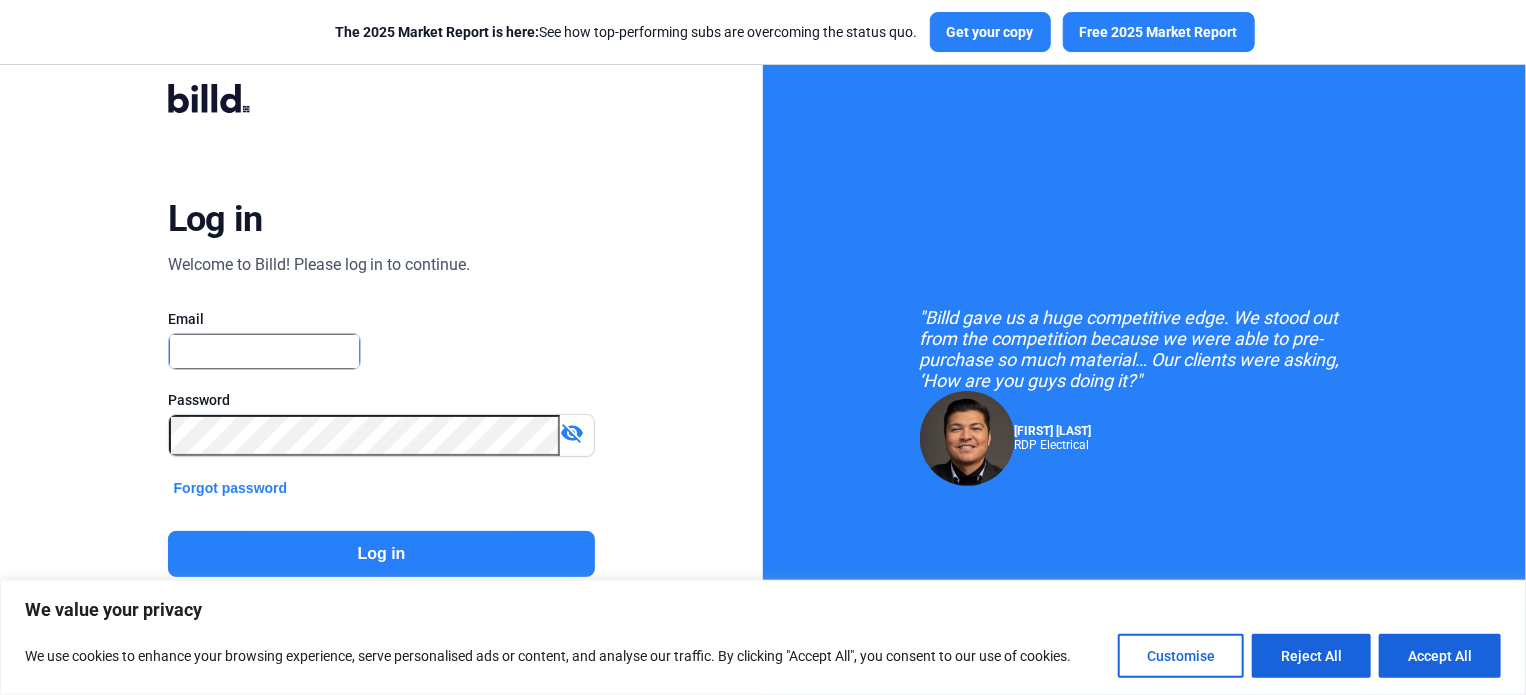 click at bounding box center (264, 351) 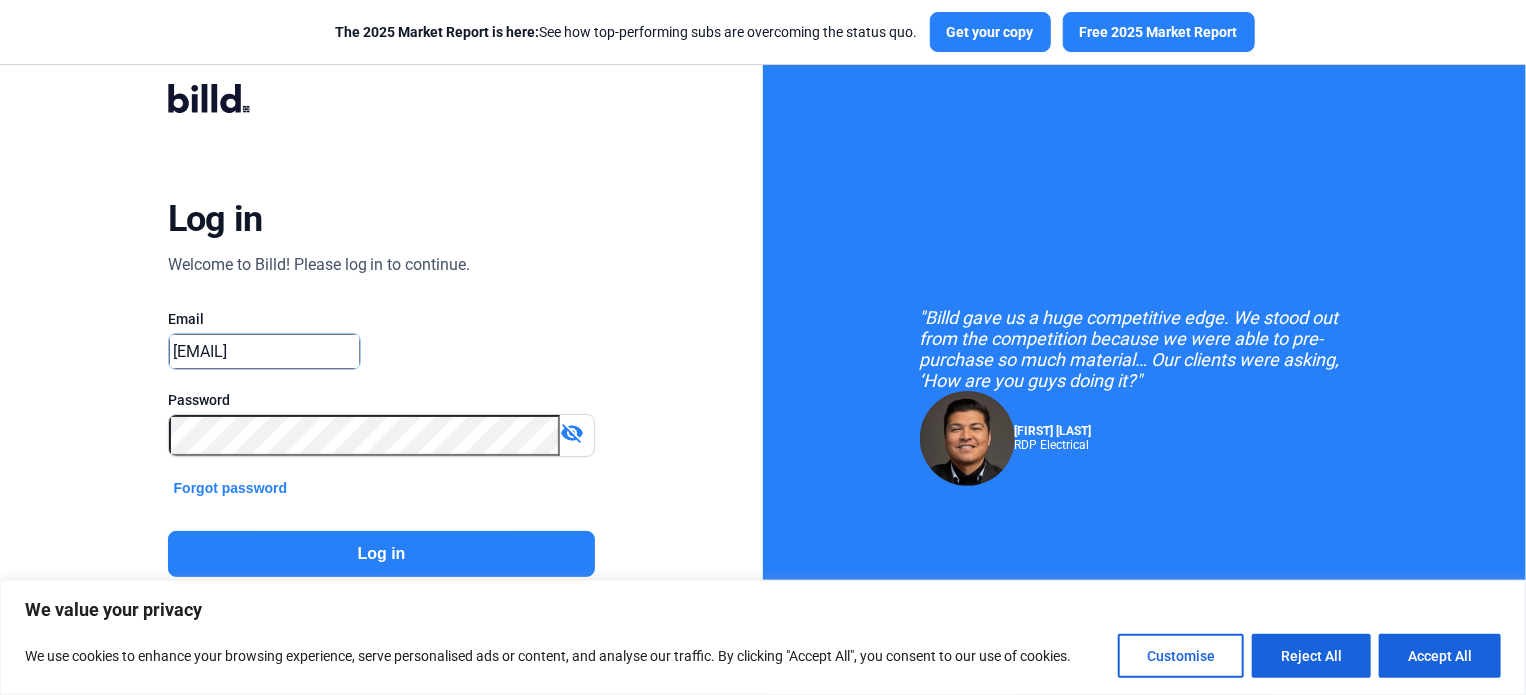 type on "[EMAIL]" 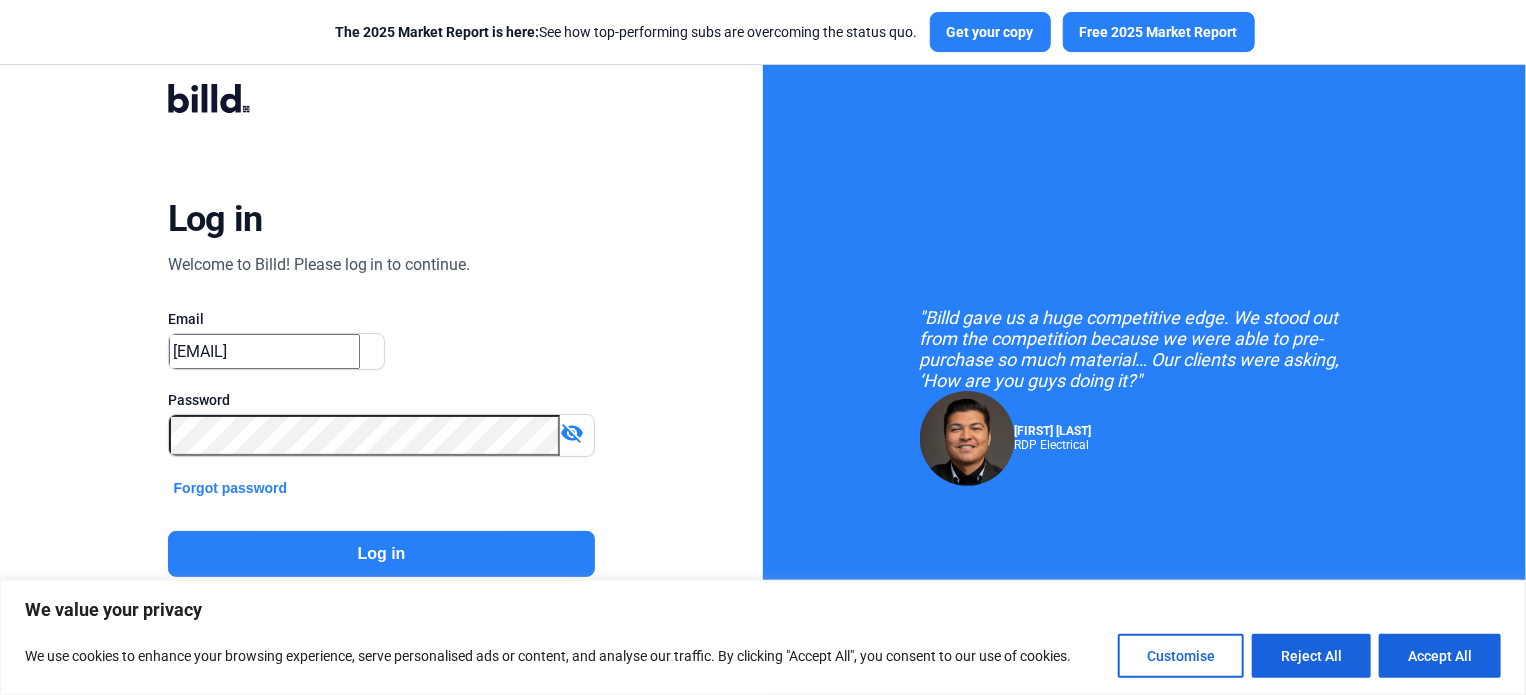 click on "visibility_off" at bounding box center [572, 433] 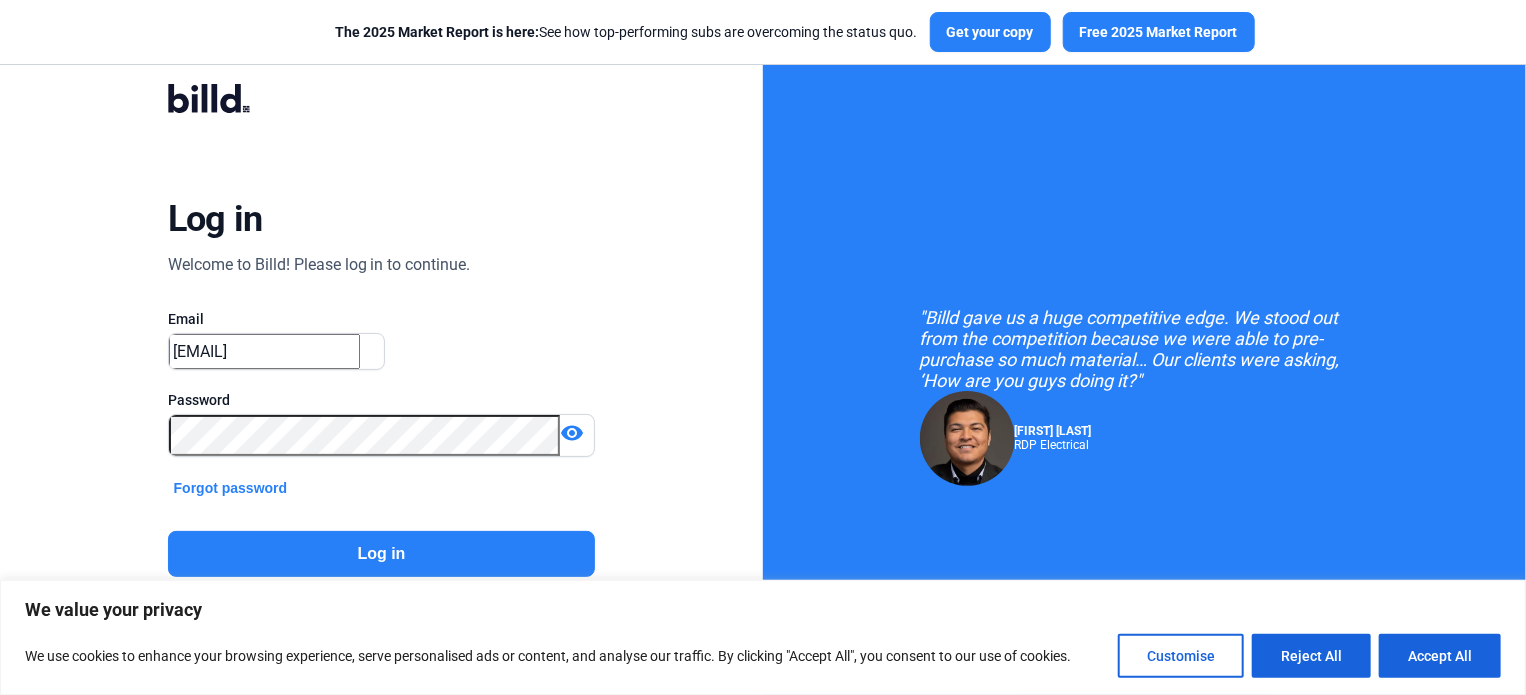 click on "Log in" at bounding box center (382, 554) 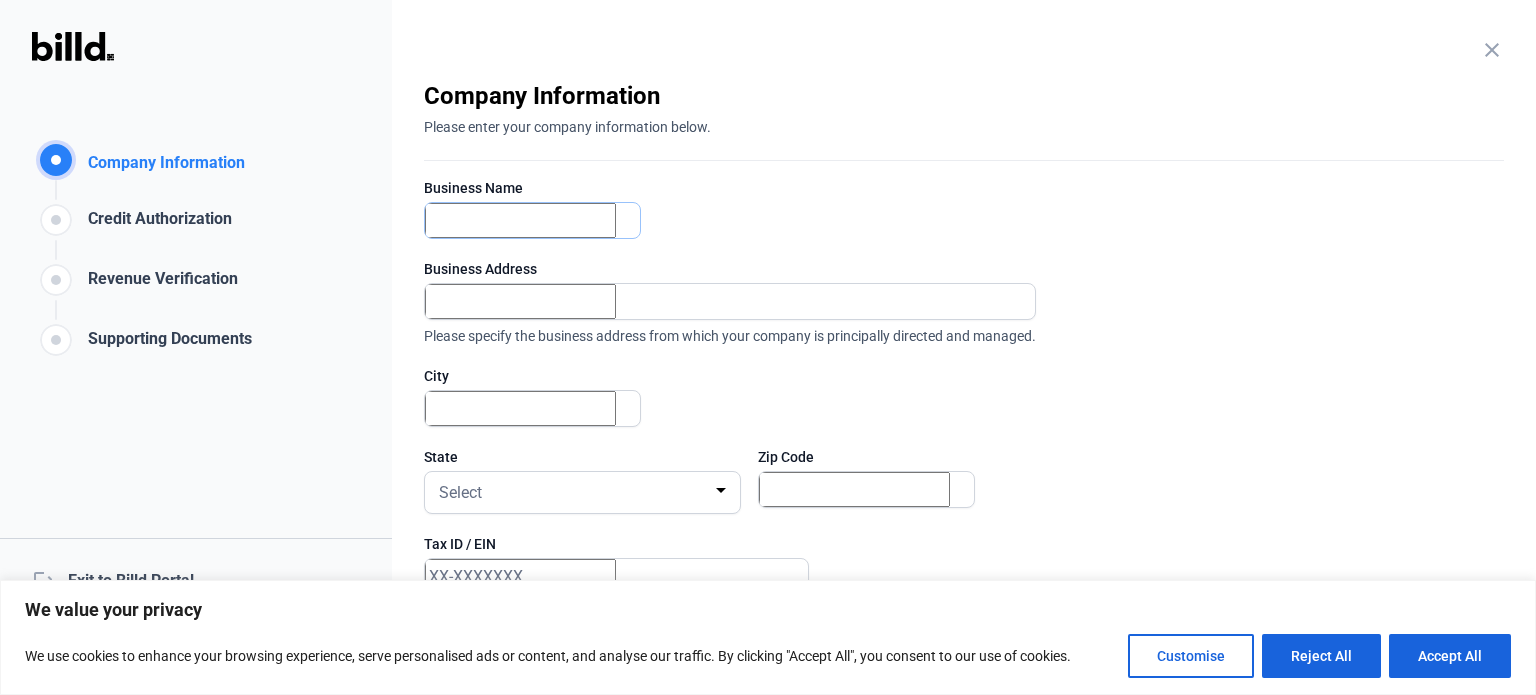 click at bounding box center (520, 220) 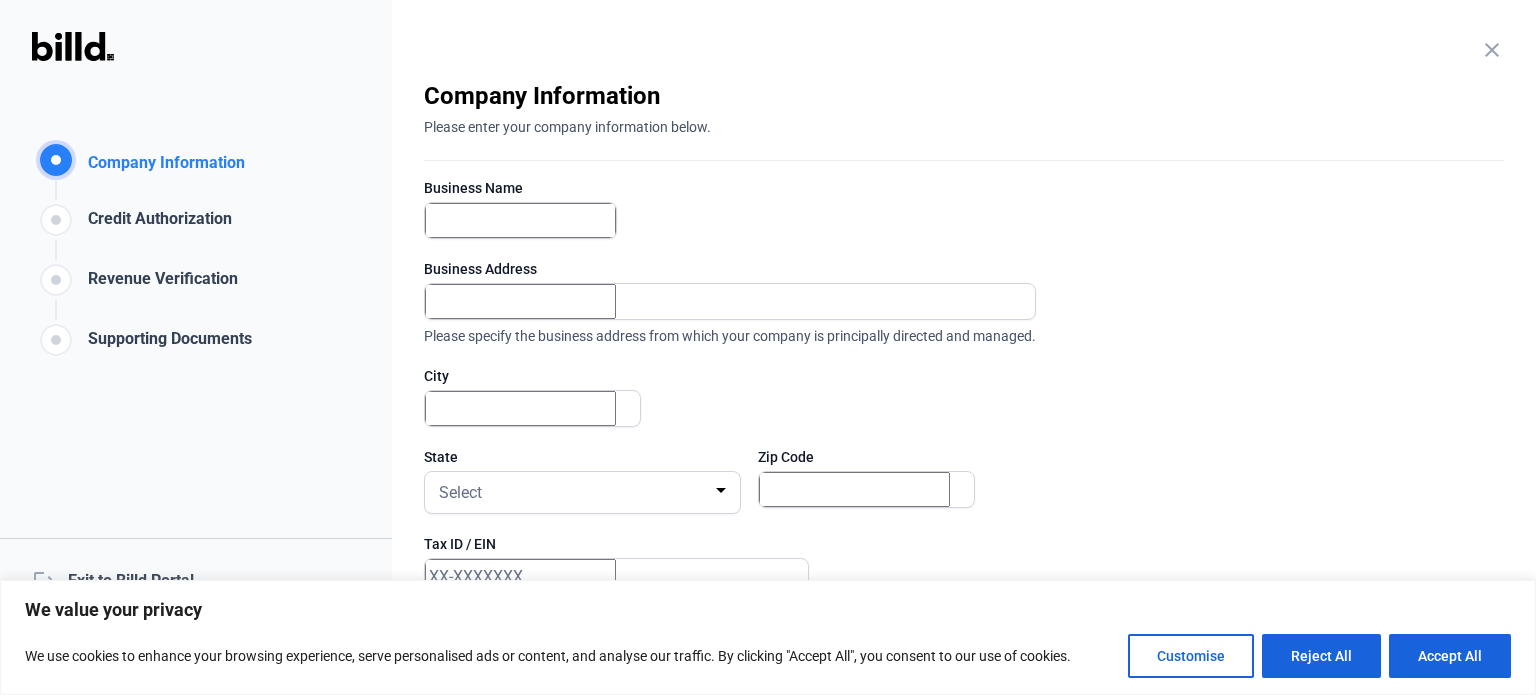 click on "close  Company Information   Please enter your company information below.   Business Name   Business Address  Please specify the business address from which your company is principally directed and managed.  City   State  Select  Zip Code   Tax ID / EIN  This can be found at the top of your business tax return or W9.  Company Website   Annual Revenue  Select  Years in Business  Select  Continue  lock_outline  Your information is safe and secure." at bounding box center (964, 517) 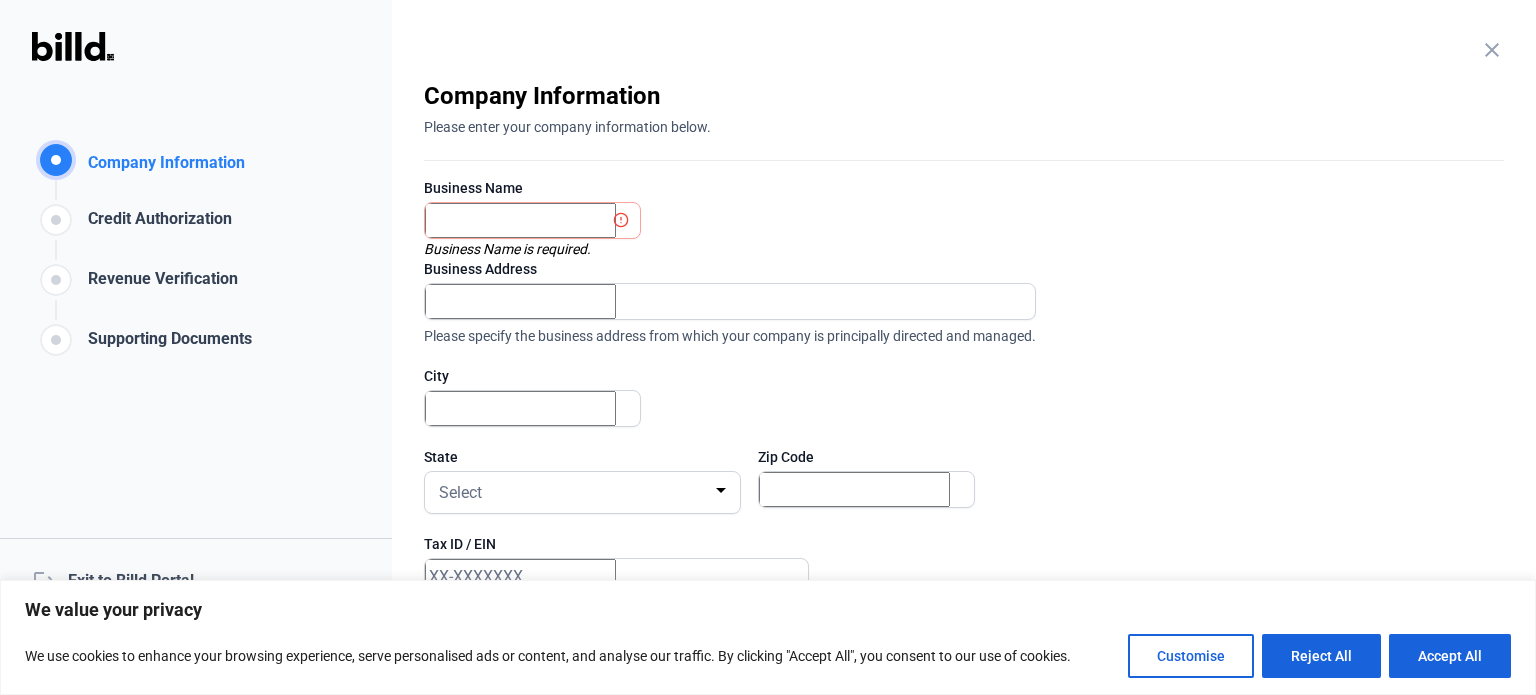 click on "close" at bounding box center [1492, 50] 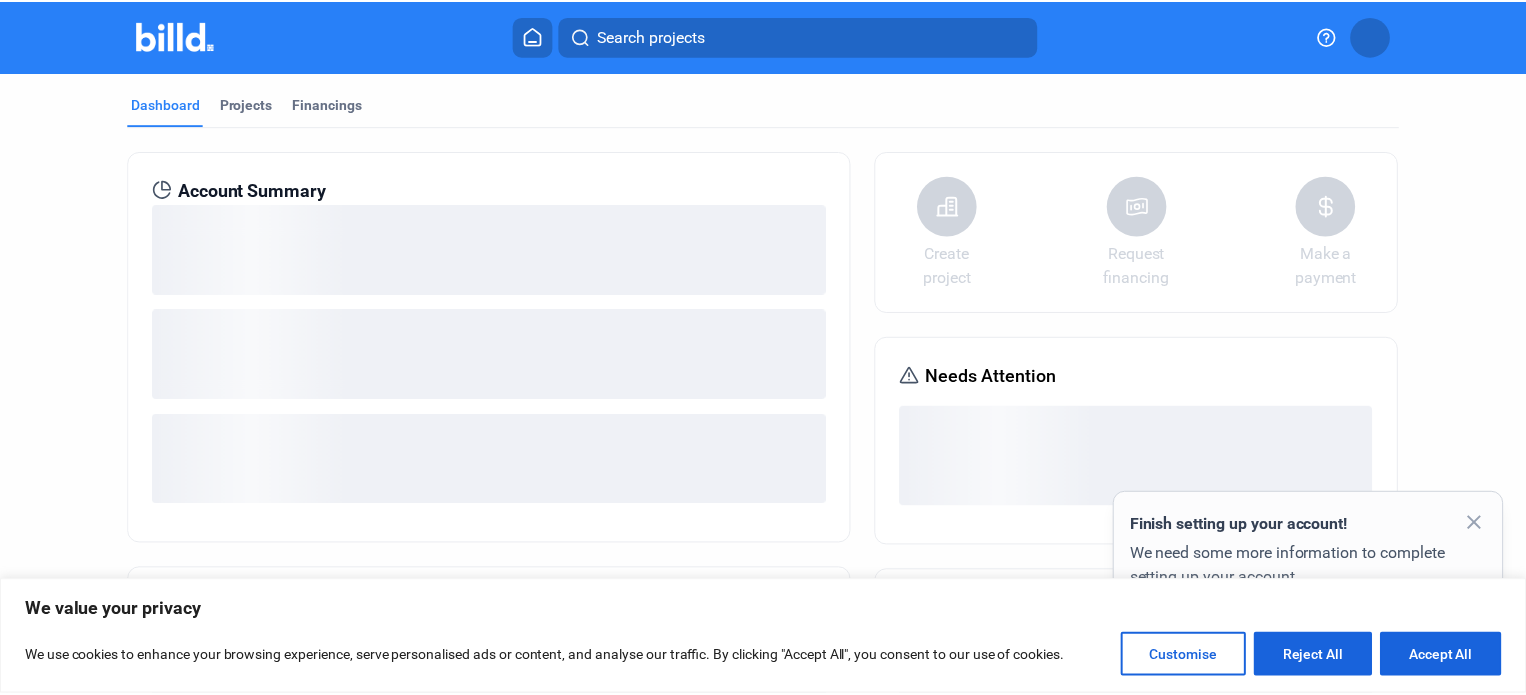 scroll, scrollTop: 8, scrollLeft: 0, axis: vertical 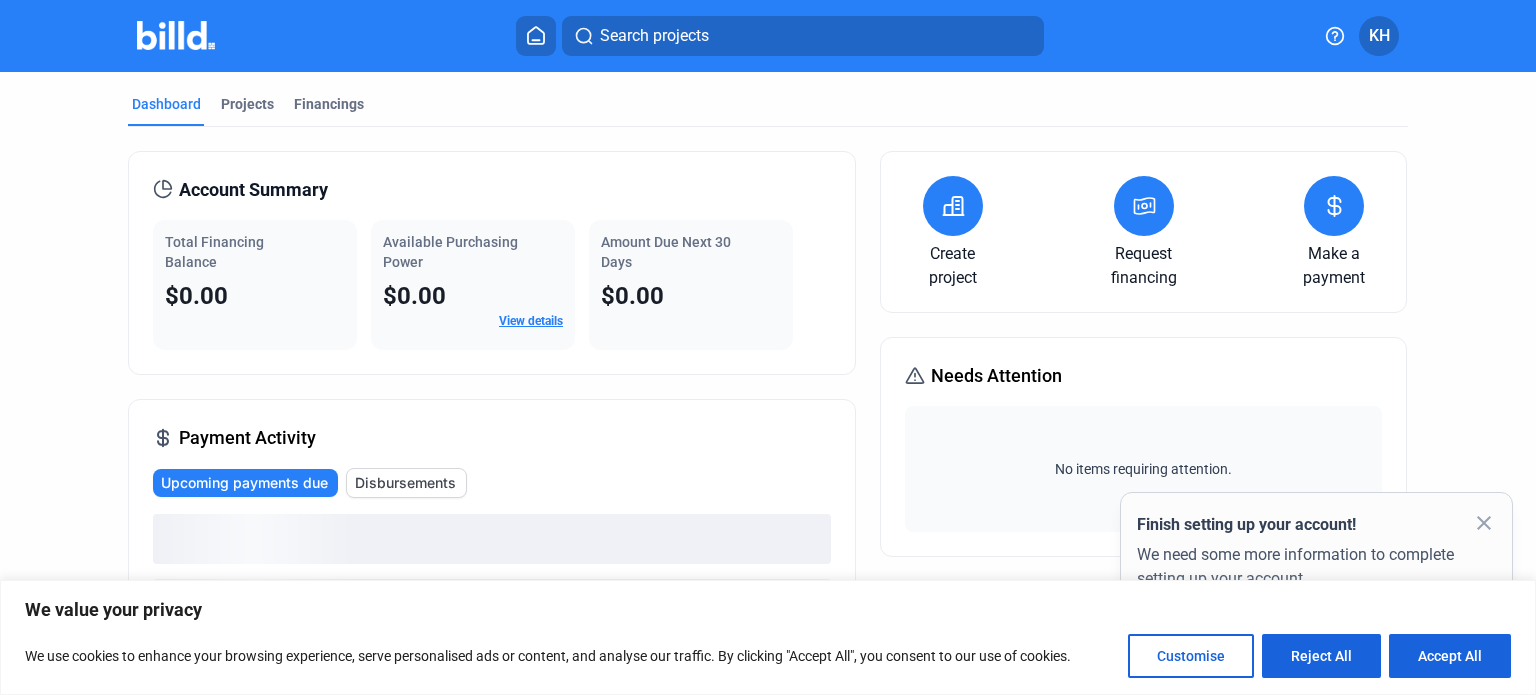 click on "close" at bounding box center [1193, 711] 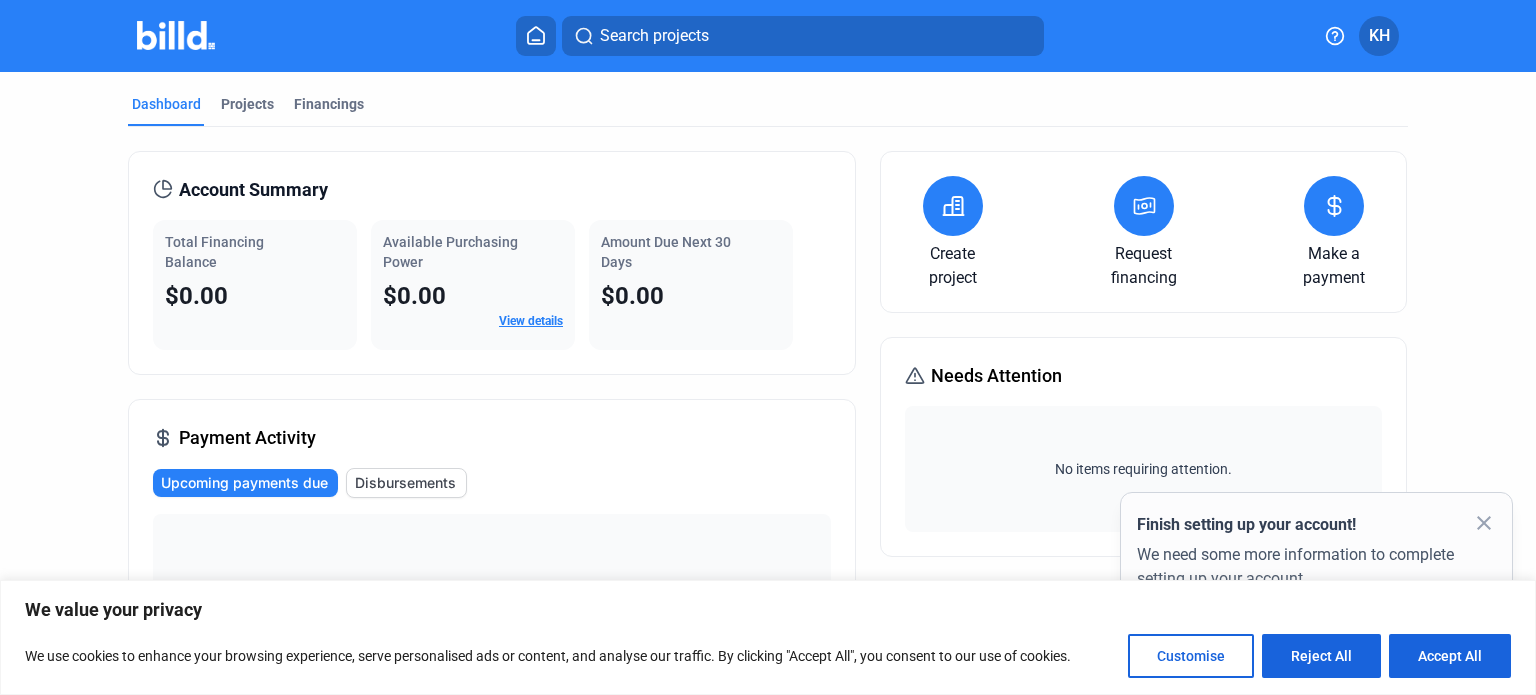 click on "KH" at bounding box center [1379, 36] 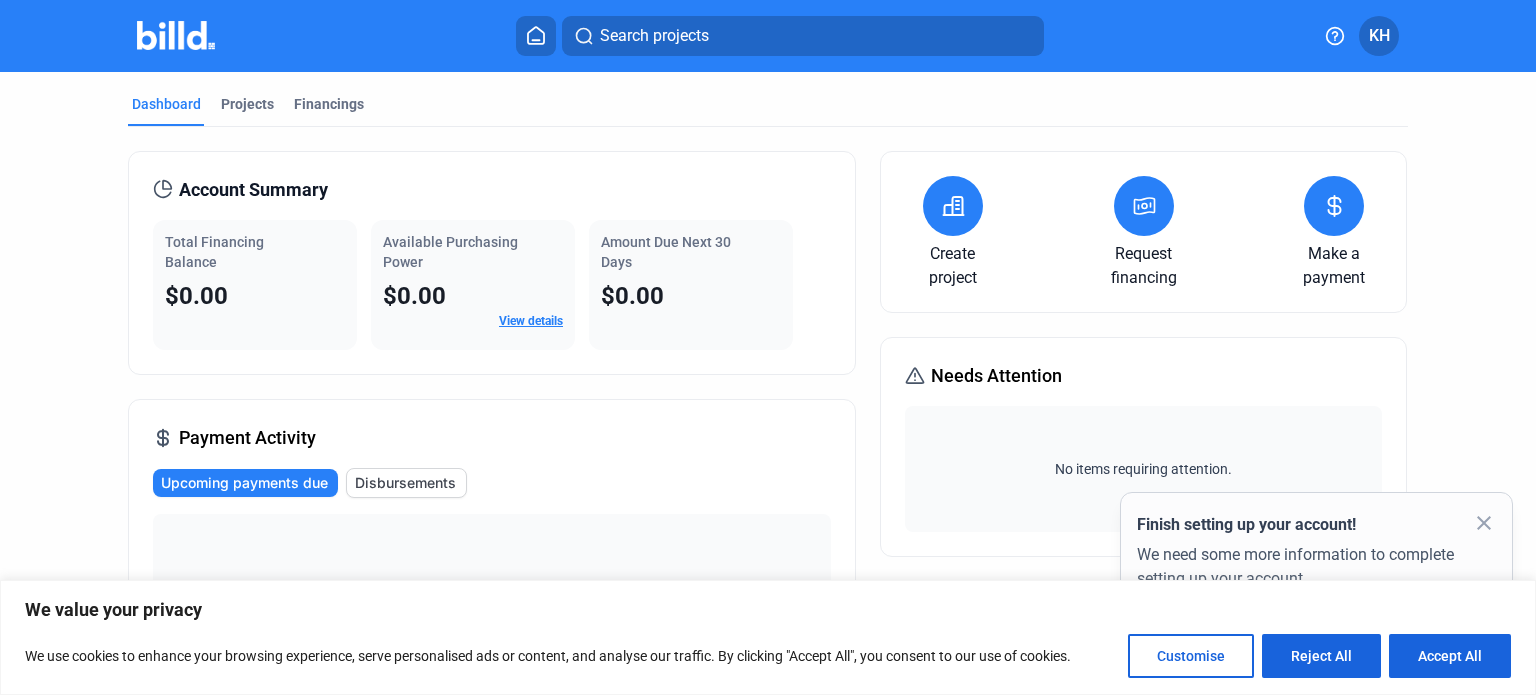 click on "Logout" at bounding box center (1273, 928) 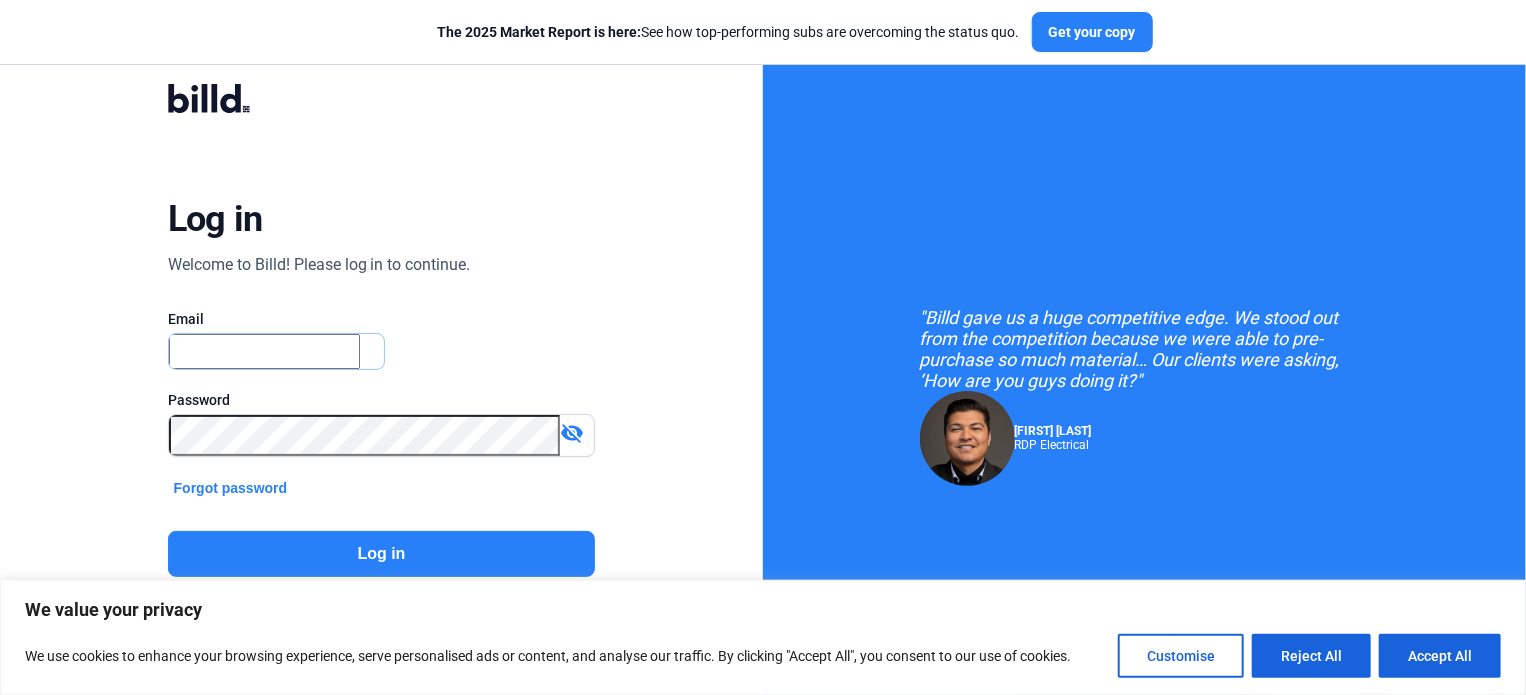 type on "[EMAIL]" 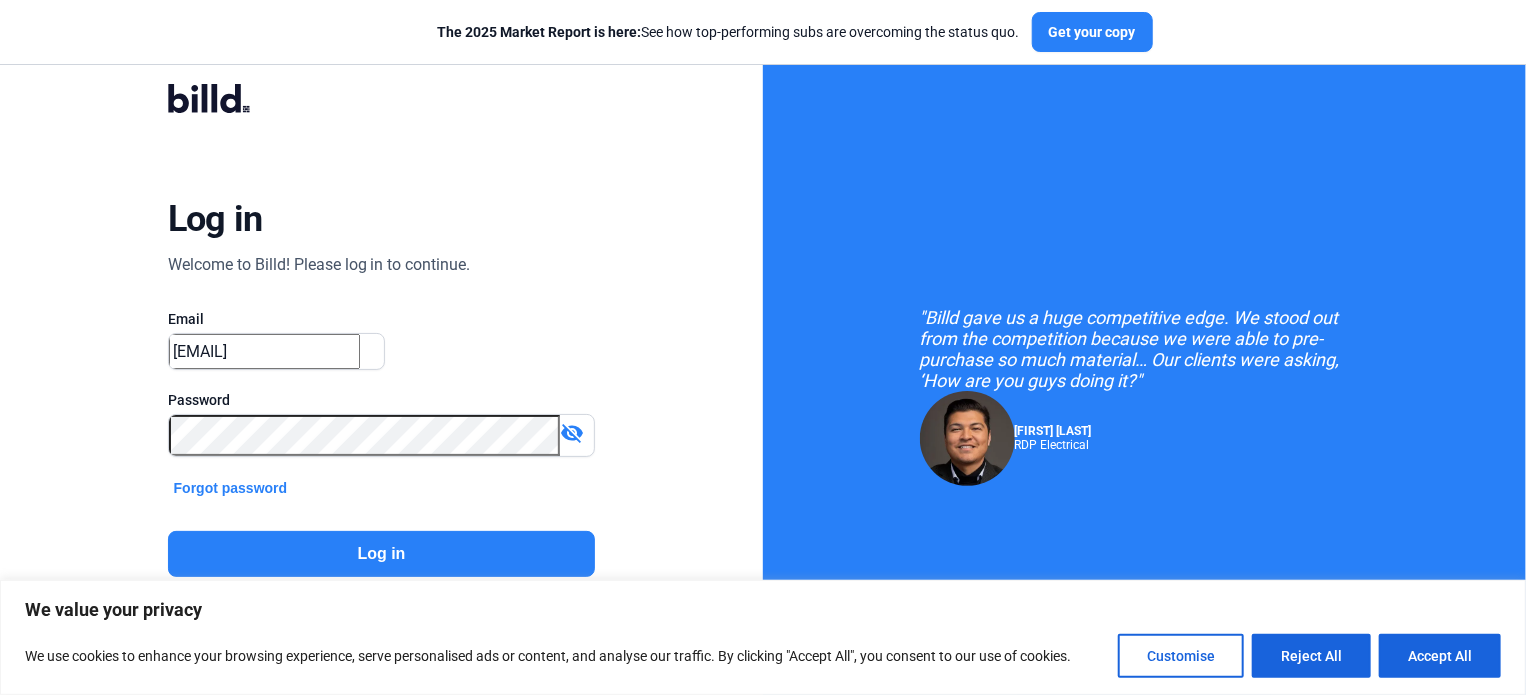 click on "Ok" at bounding box center [225, 869] 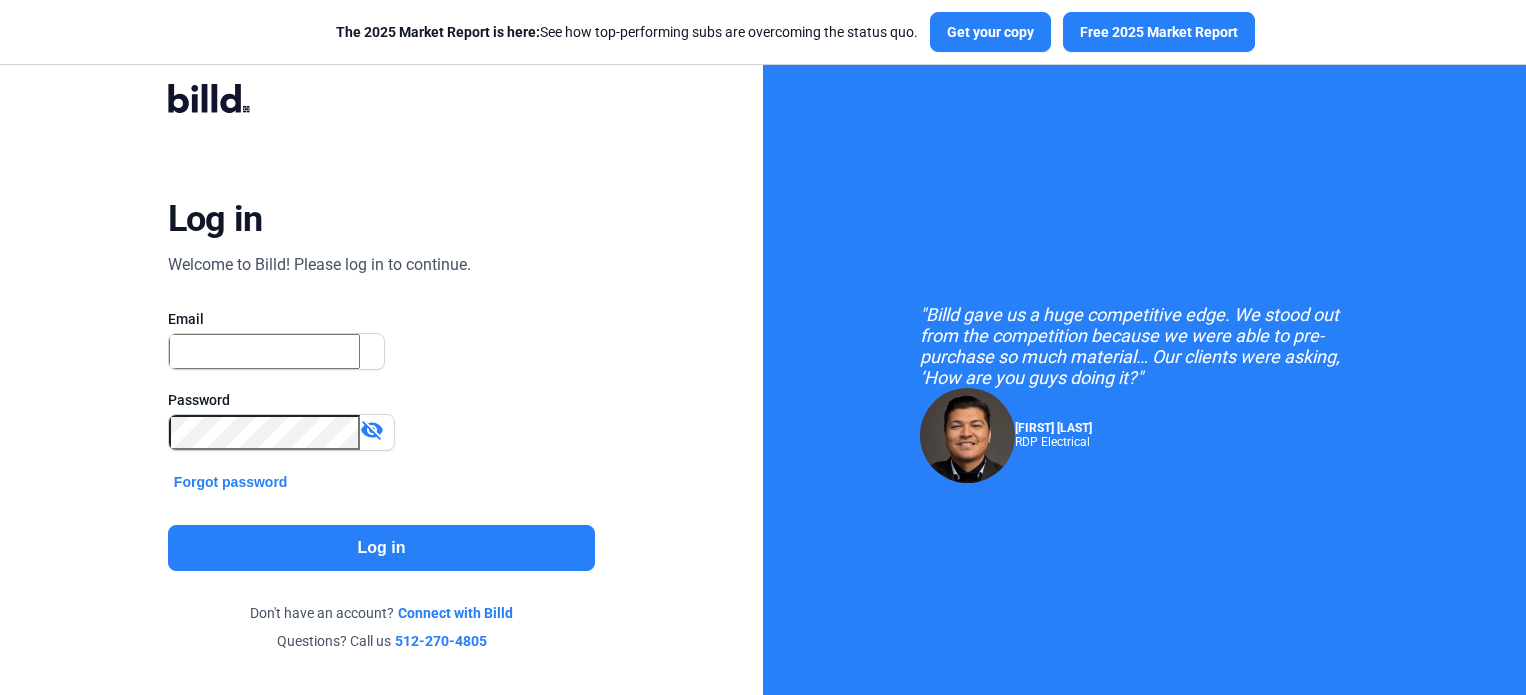 scroll, scrollTop: 0, scrollLeft: 0, axis: both 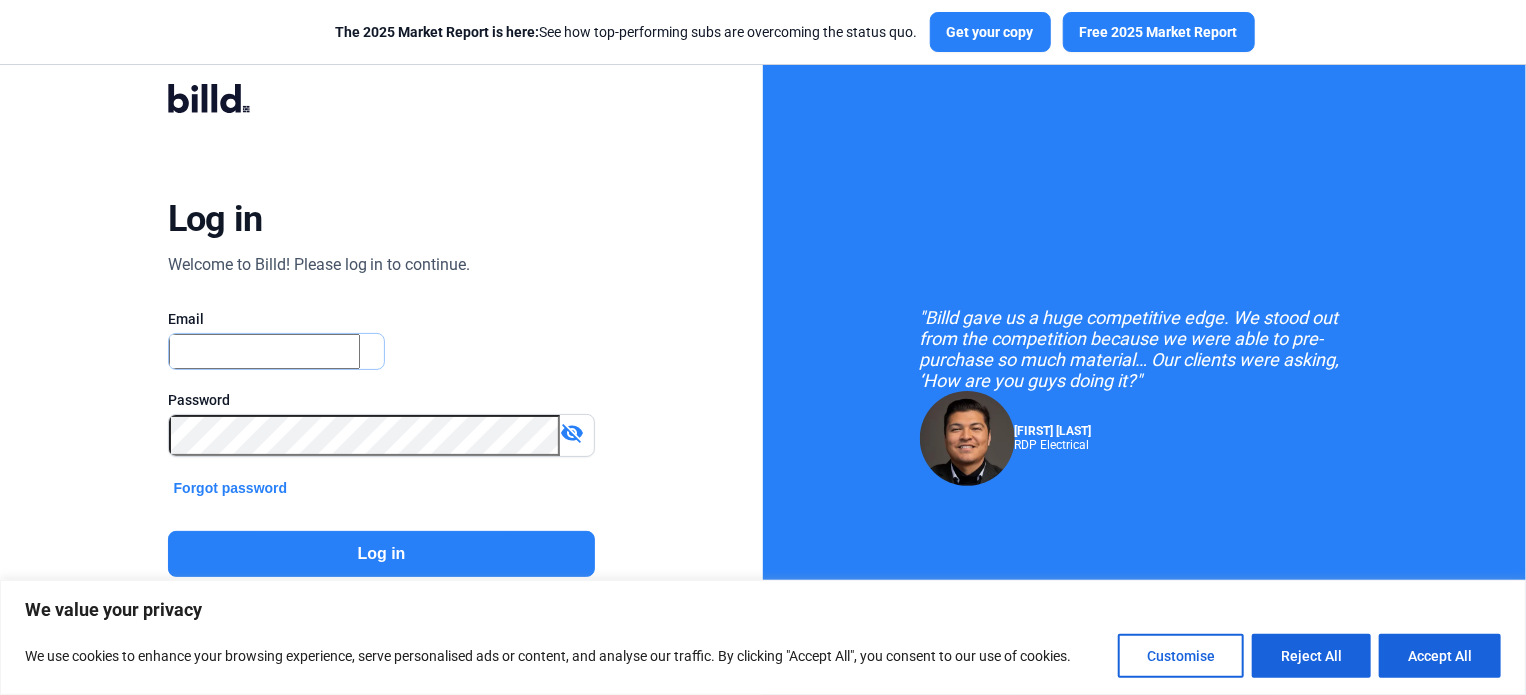 type on "[EMAIL]" 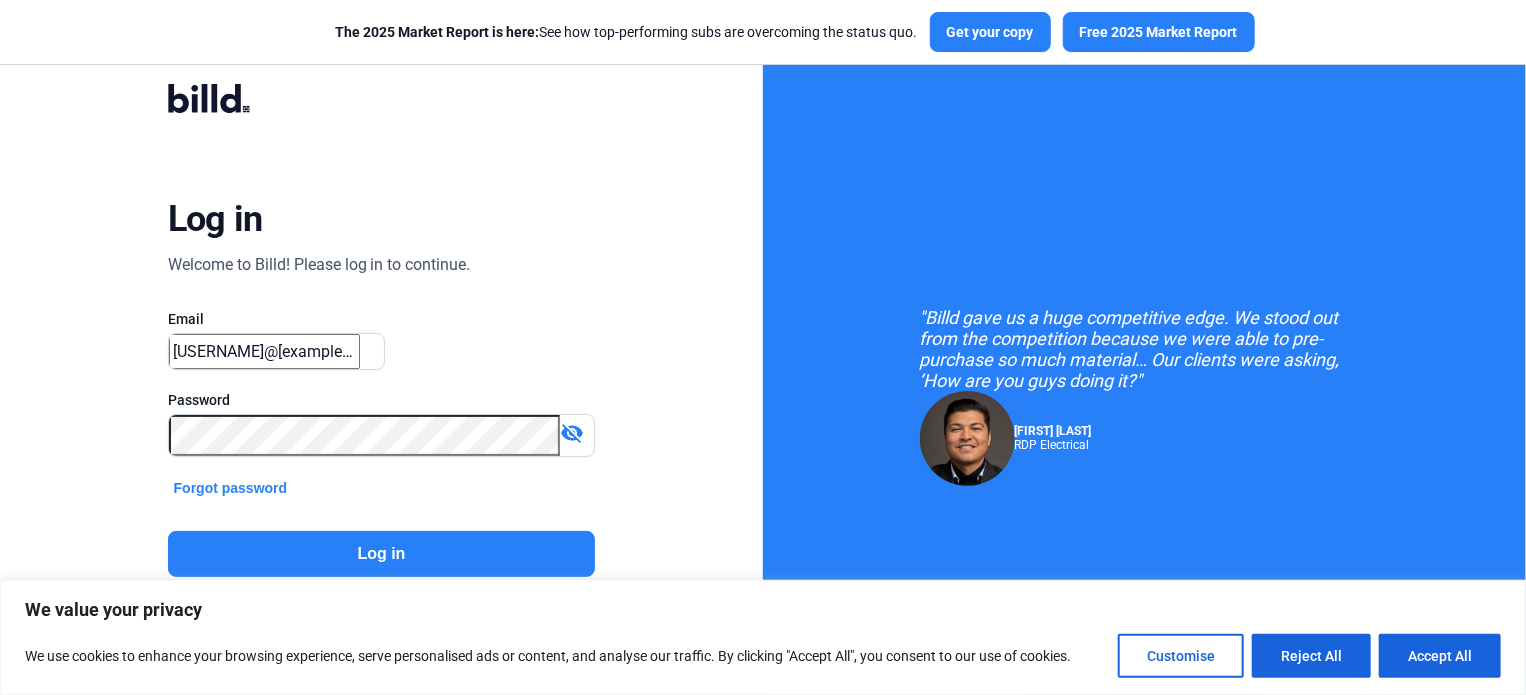 click on "Log in" at bounding box center [382, 554] 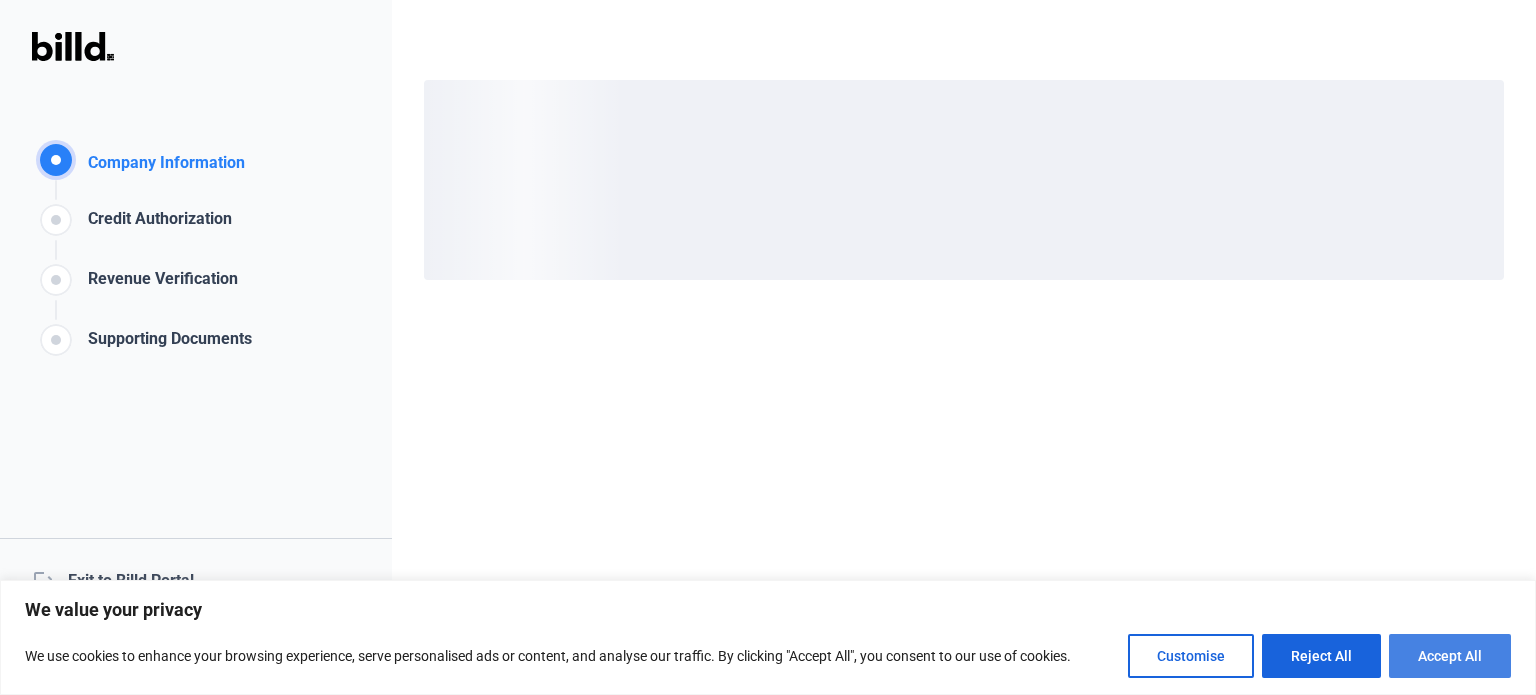 click on "Accept All" at bounding box center [1450, 656] 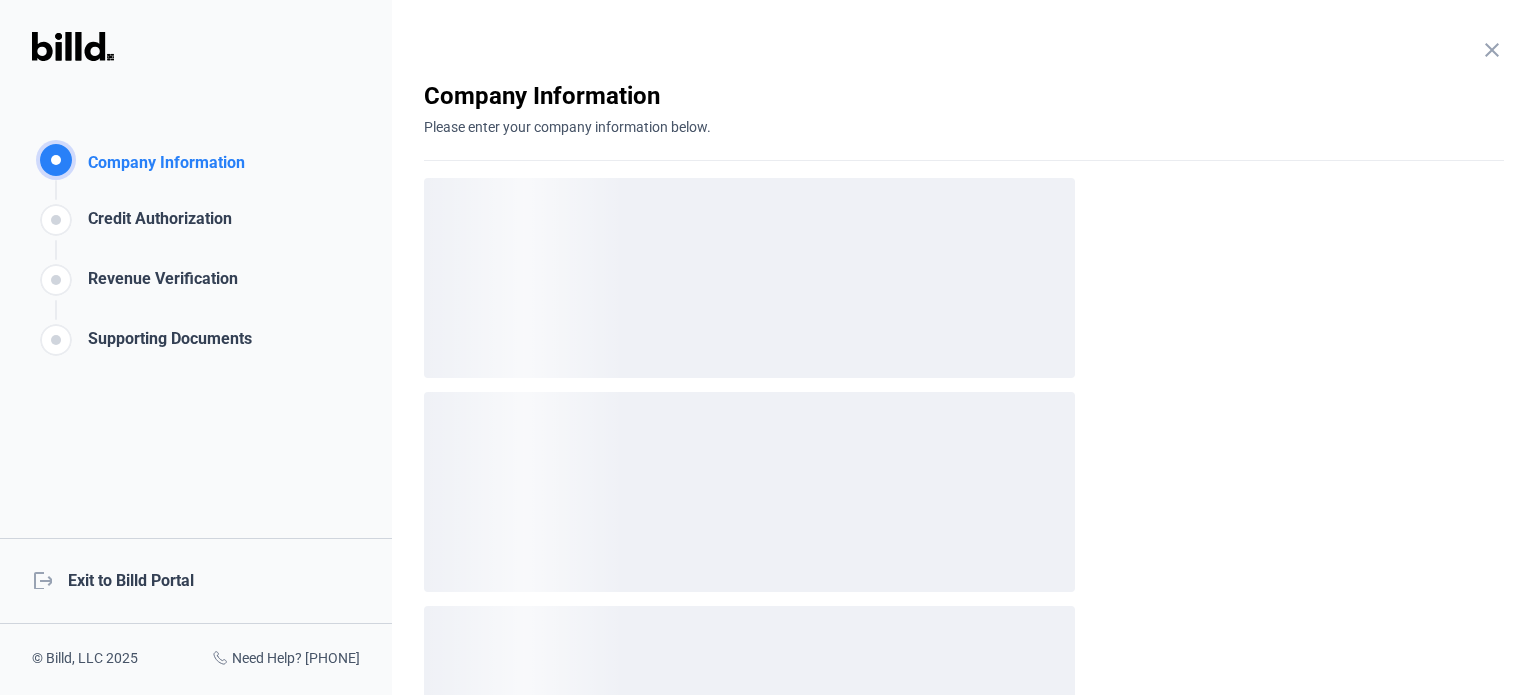 scroll, scrollTop: 0, scrollLeft: 0, axis: both 